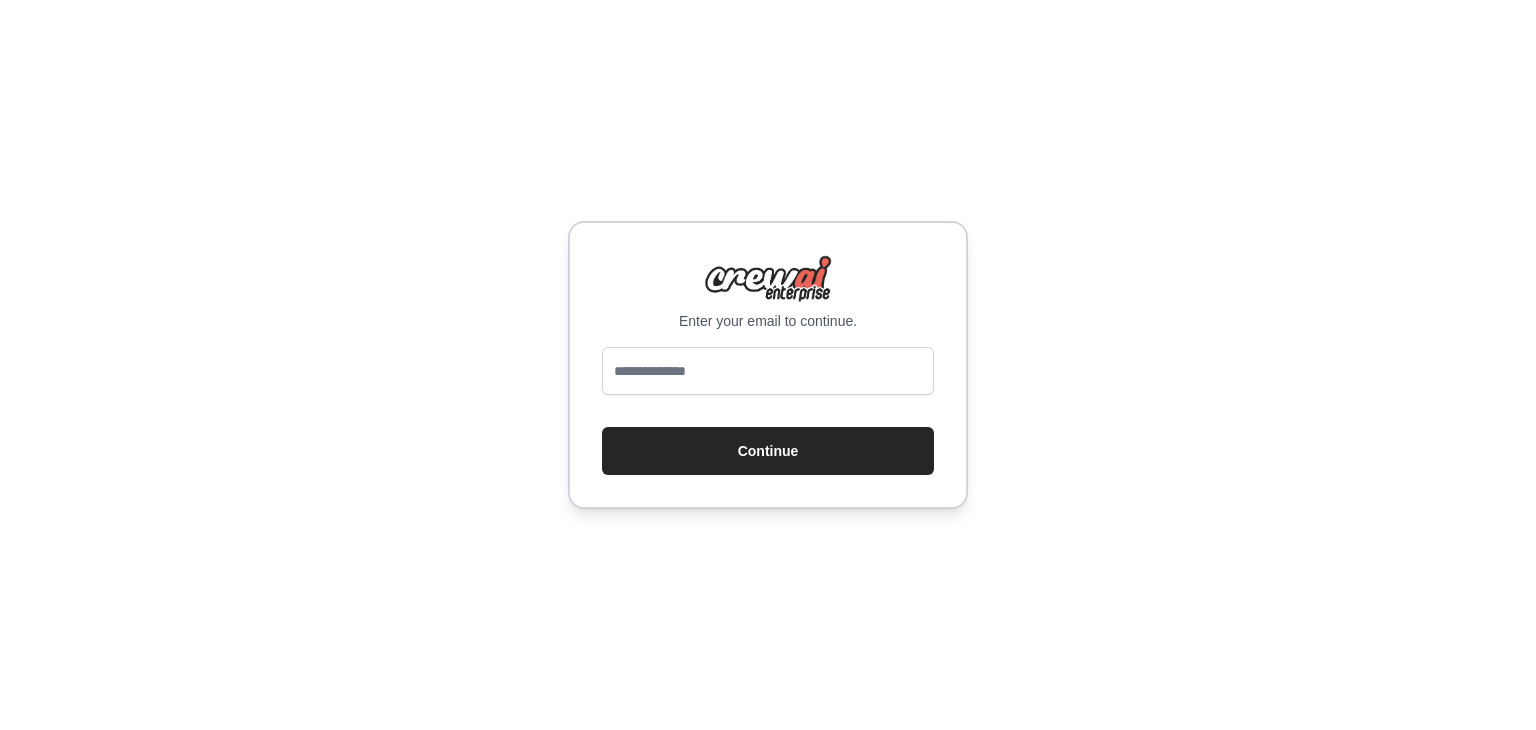 scroll, scrollTop: 0, scrollLeft: 0, axis: both 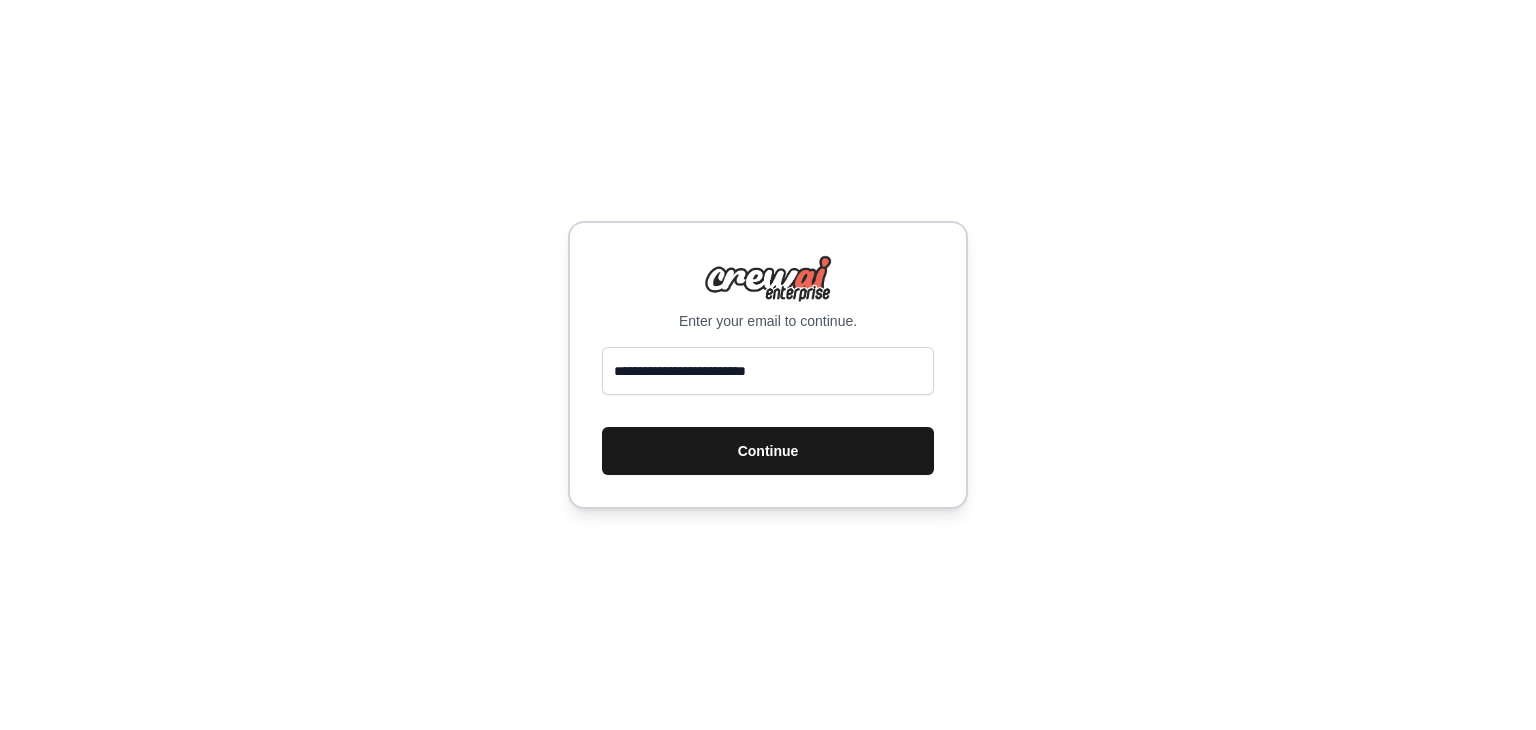 click on "Continue" at bounding box center [768, 451] 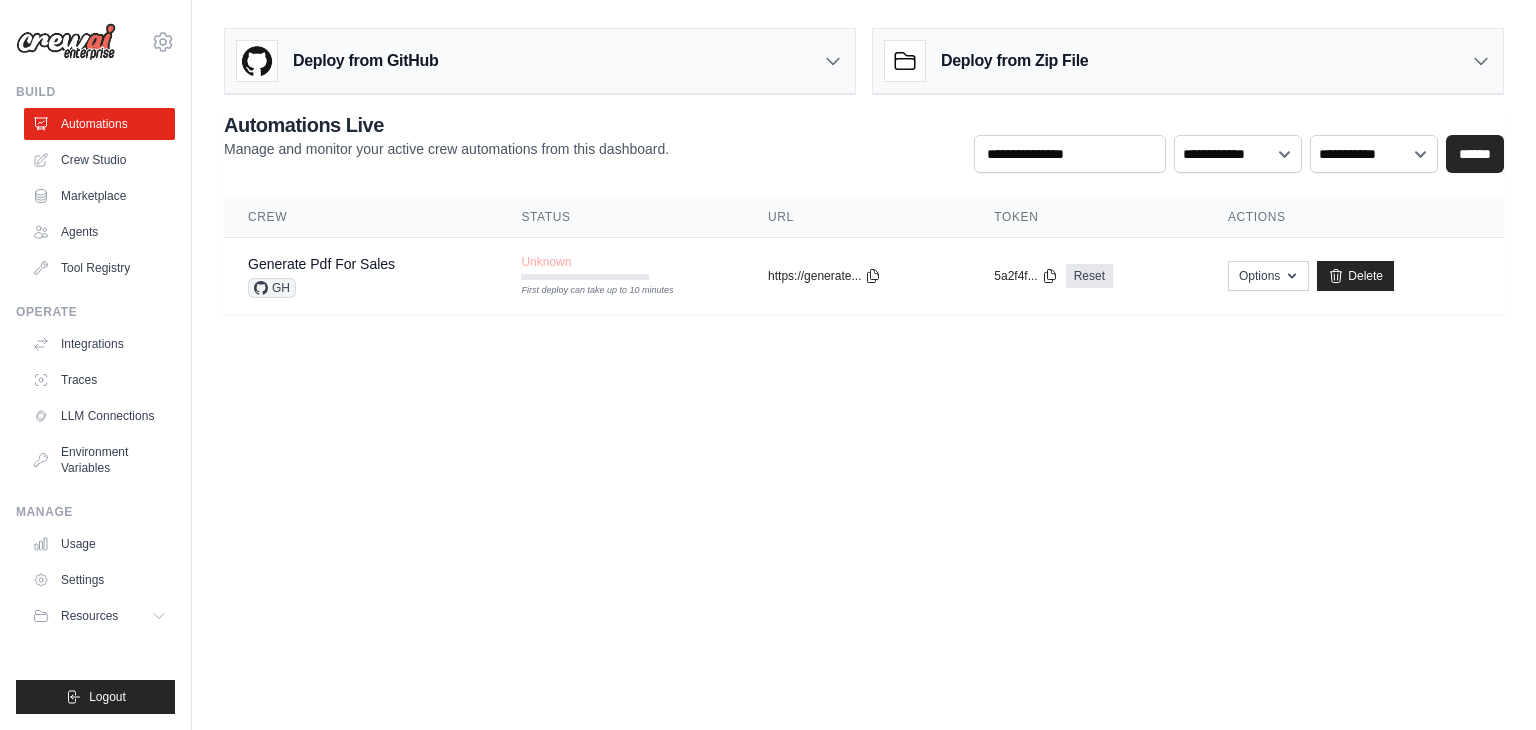 scroll, scrollTop: 0, scrollLeft: 0, axis: both 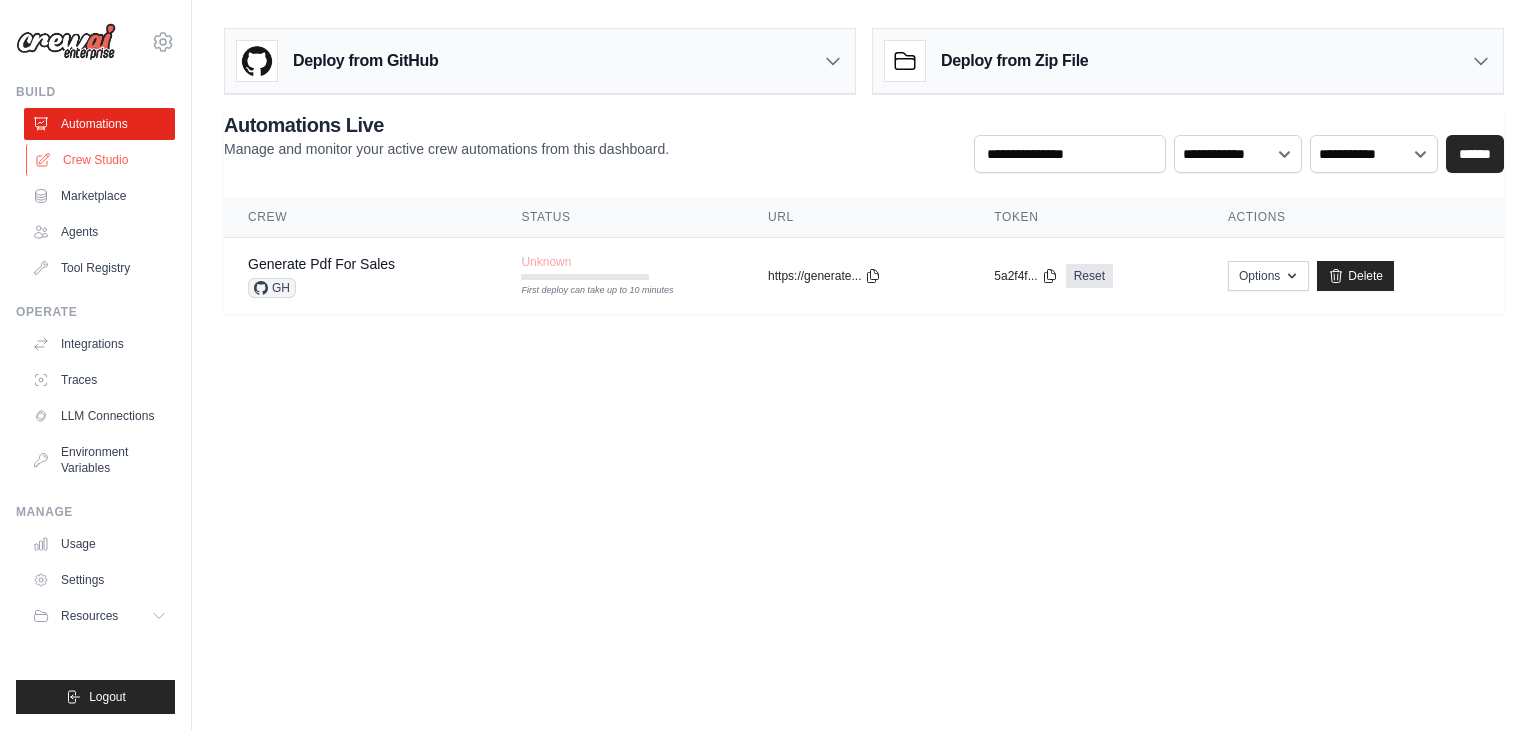 click on "Crew Studio" at bounding box center (101, 160) 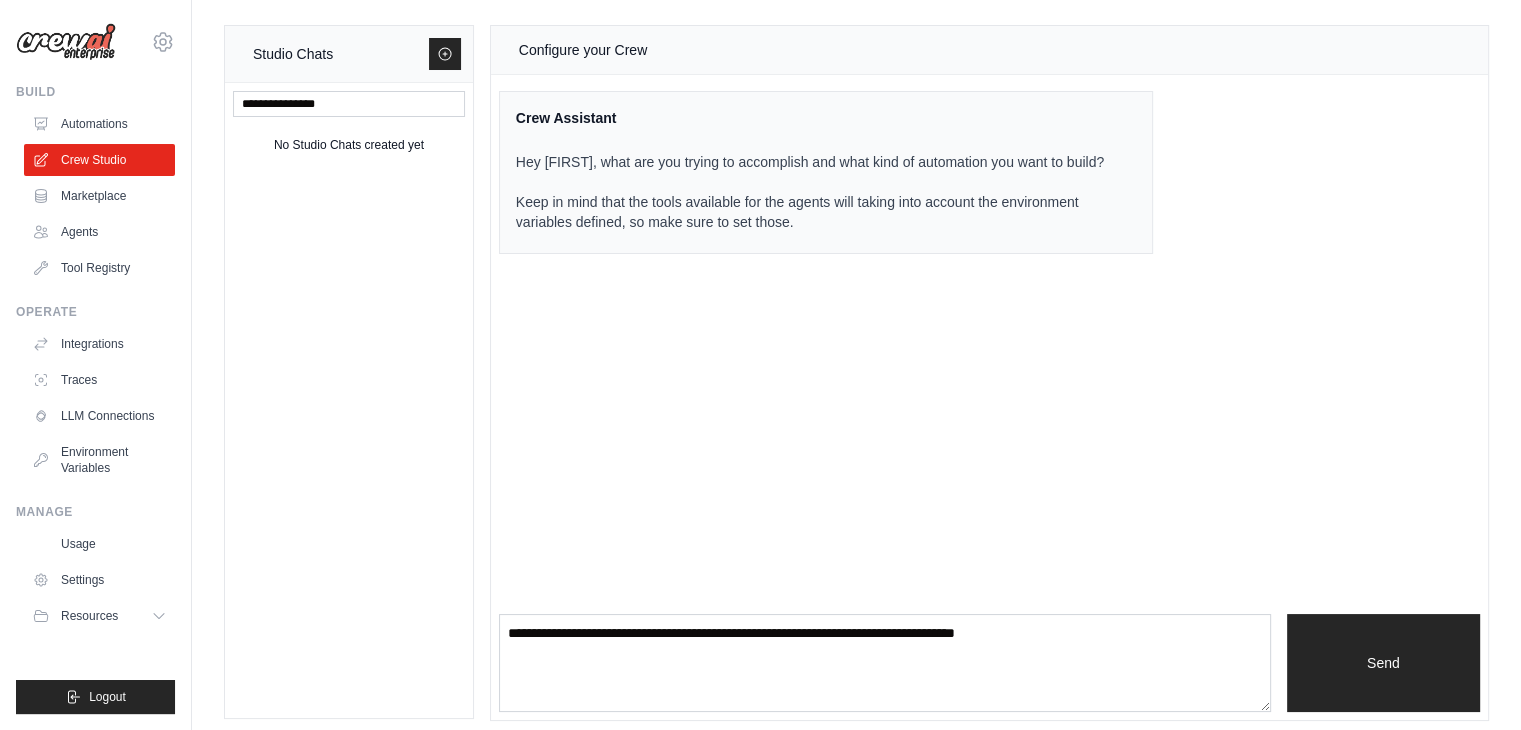 scroll, scrollTop: 0, scrollLeft: 0, axis: both 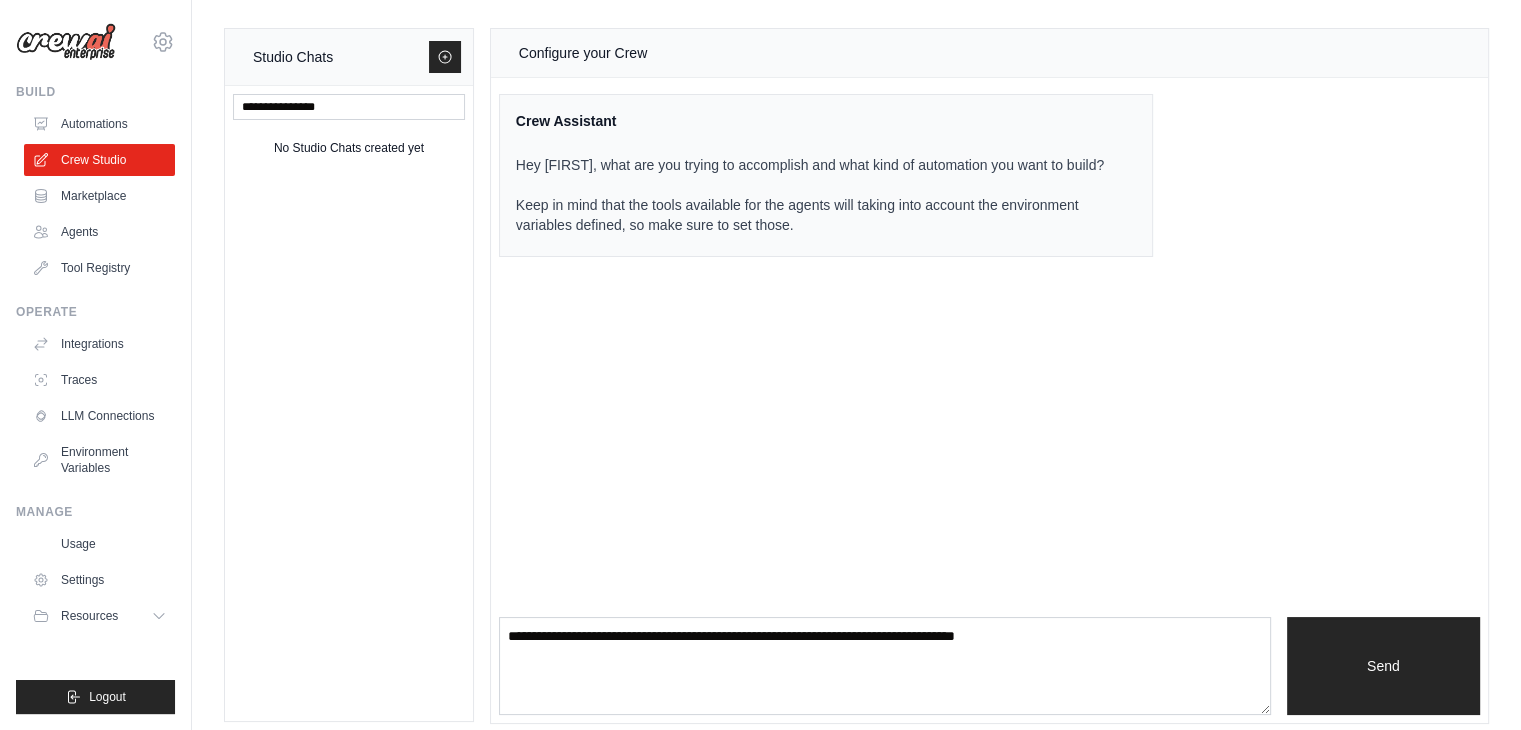 click at bounding box center [66, 42] 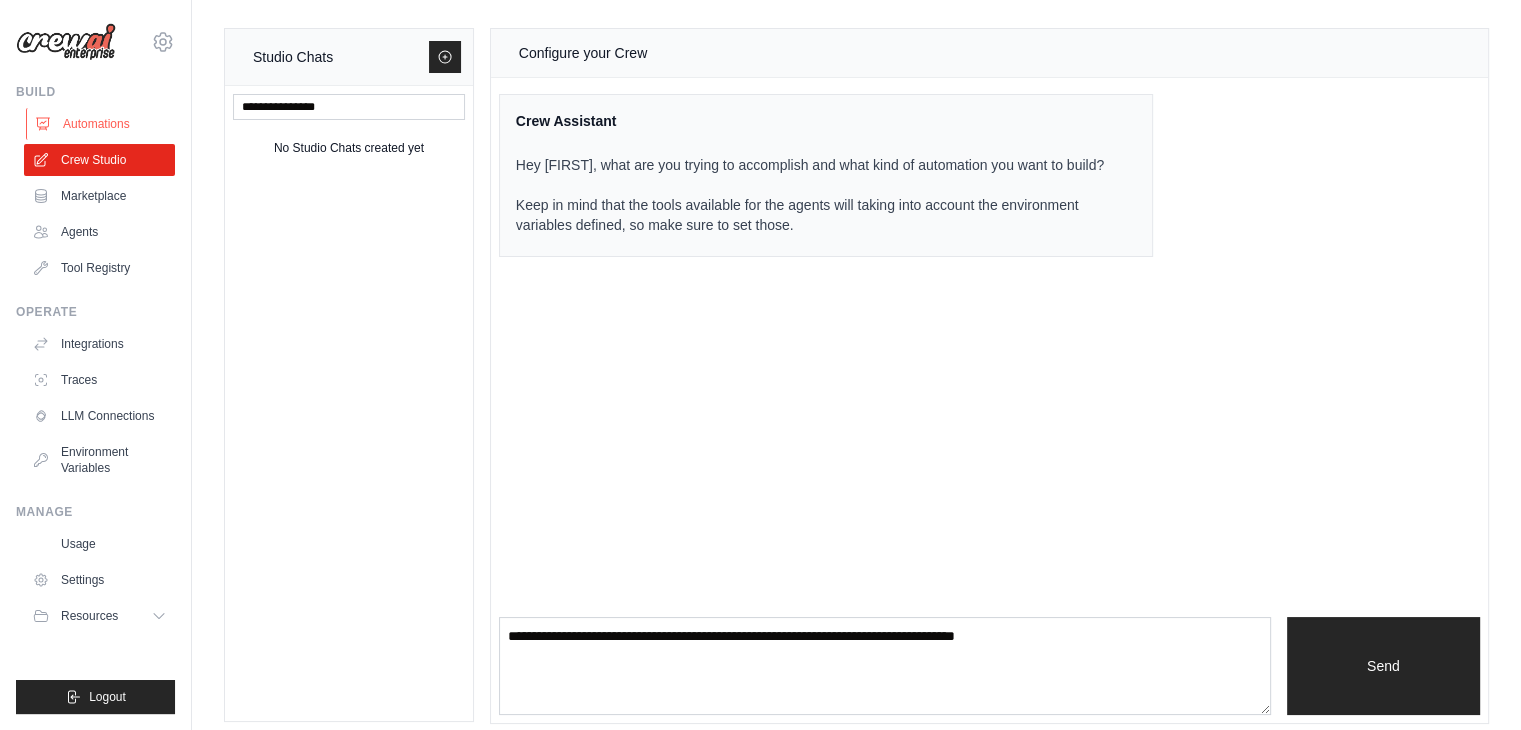 click on "Automations" at bounding box center (101, 124) 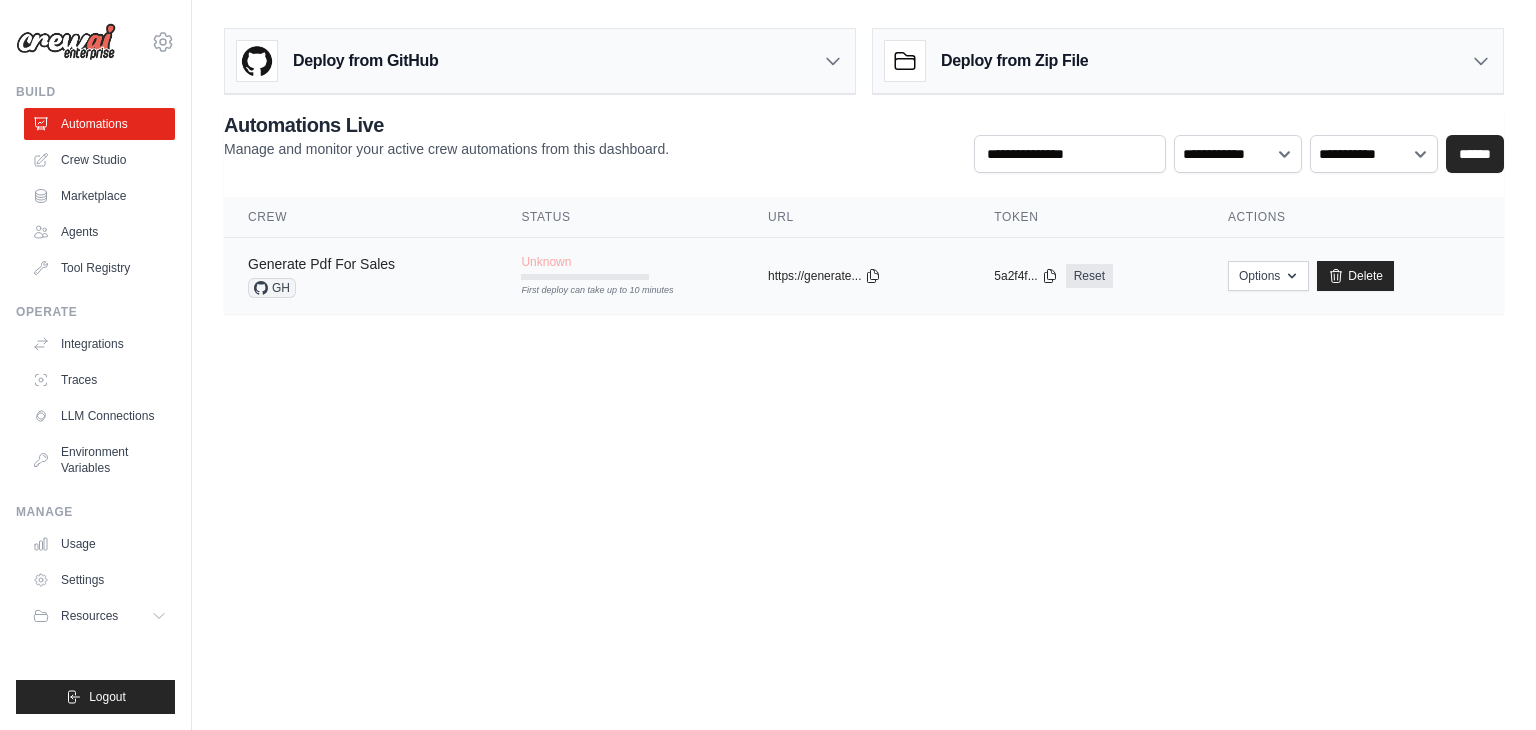 click on "Generate Pdf For Sales" at bounding box center [321, 264] 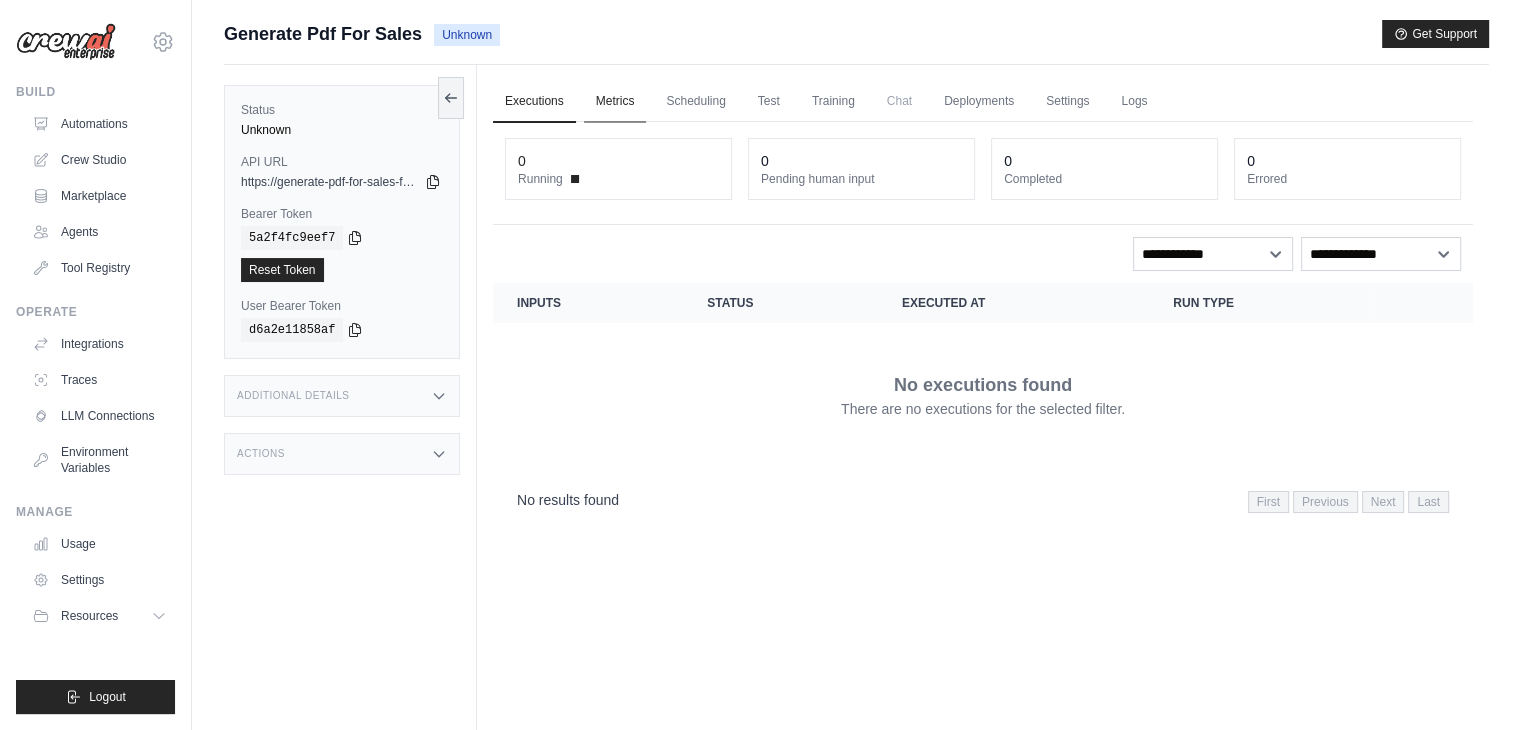 click on "Metrics" at bounding box center [615, 102] 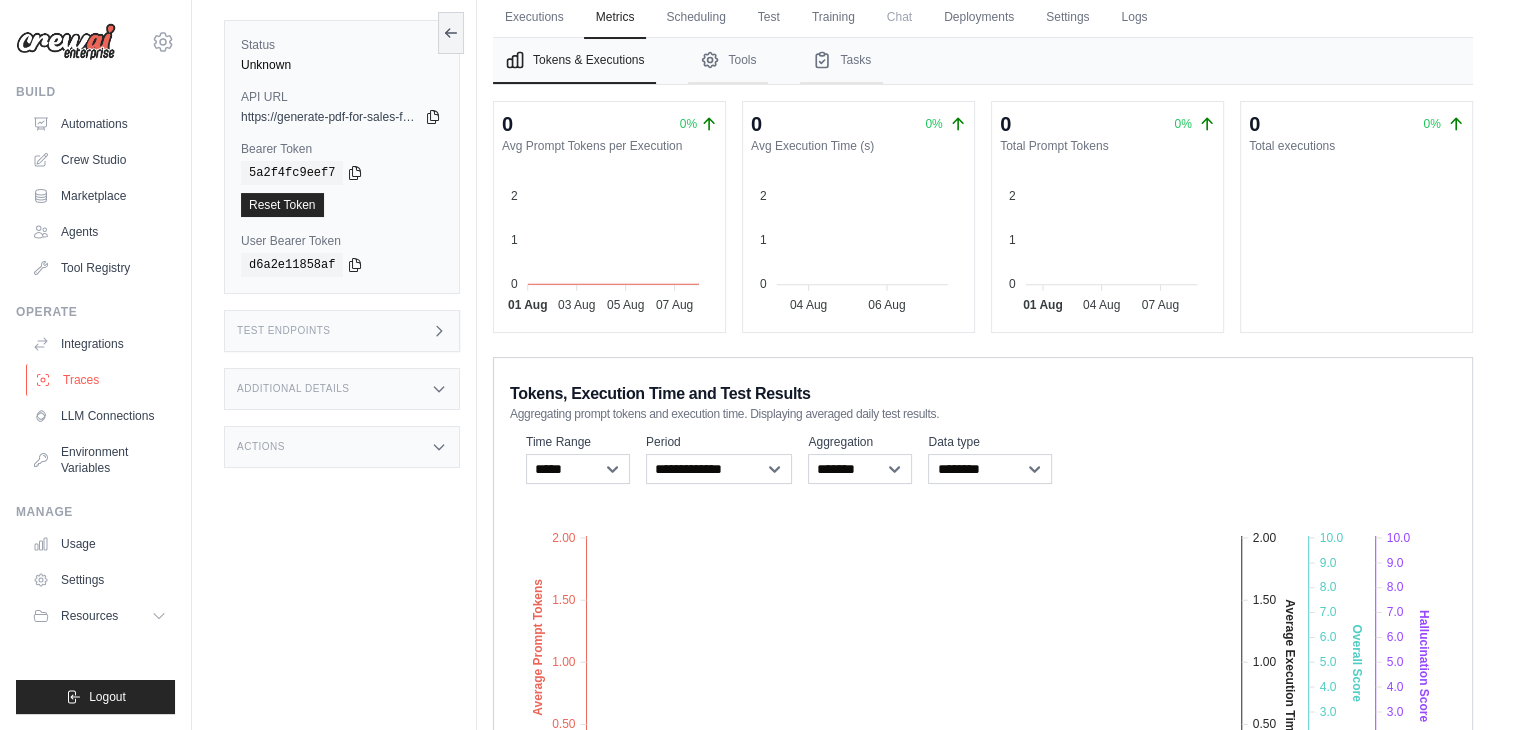 scroll, scrollTop: 0, scrollLeft: 0, axis: both 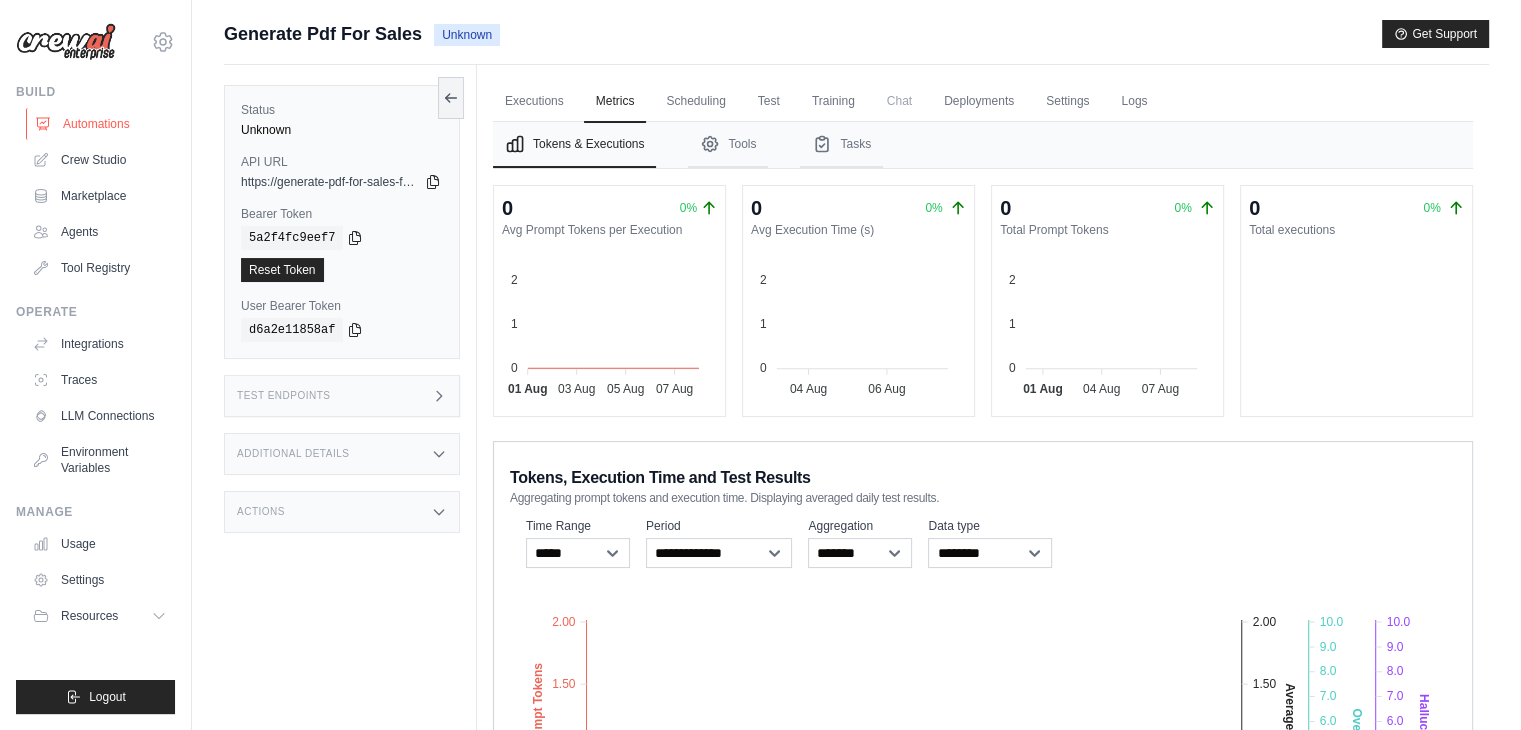 click on "Automations" at bounding box center [101, 124] 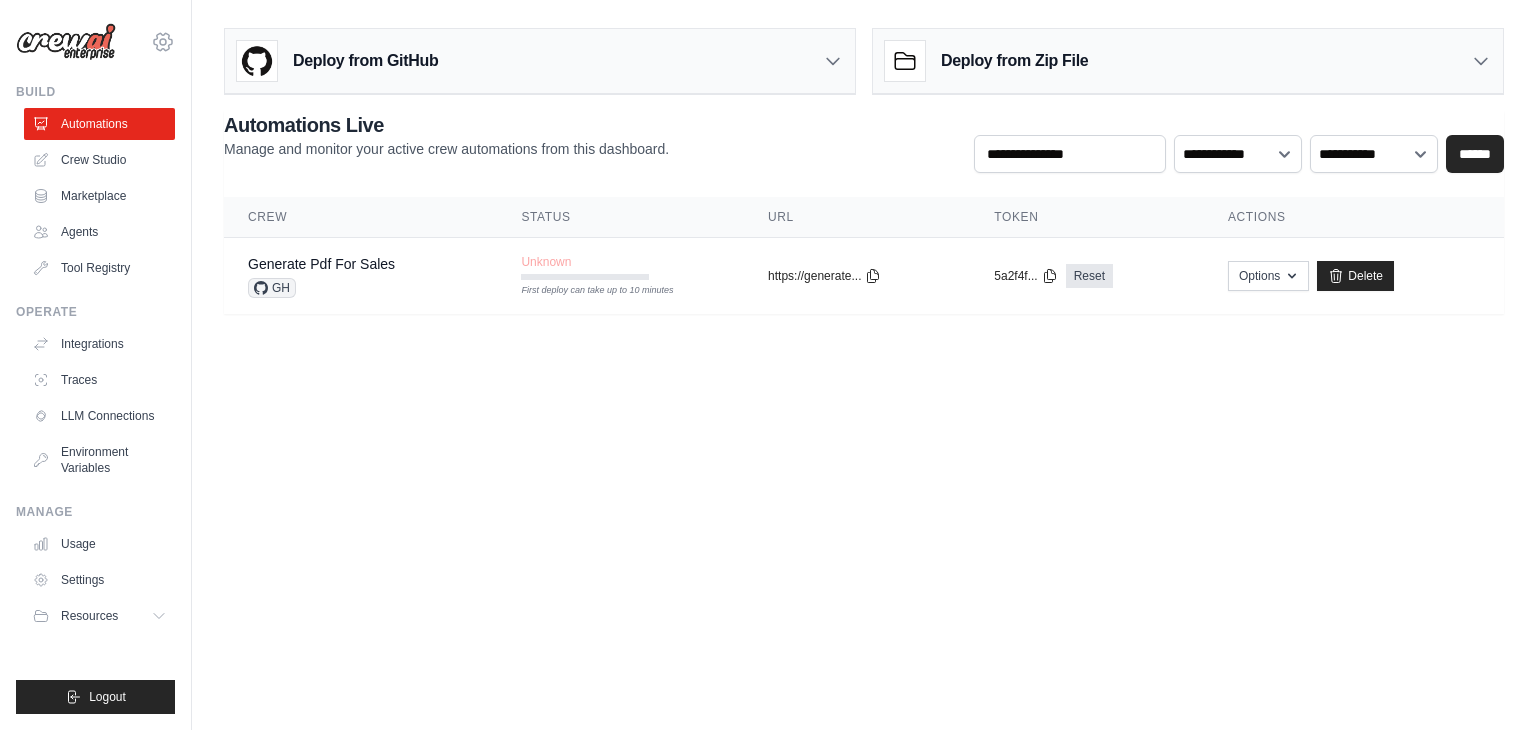 click 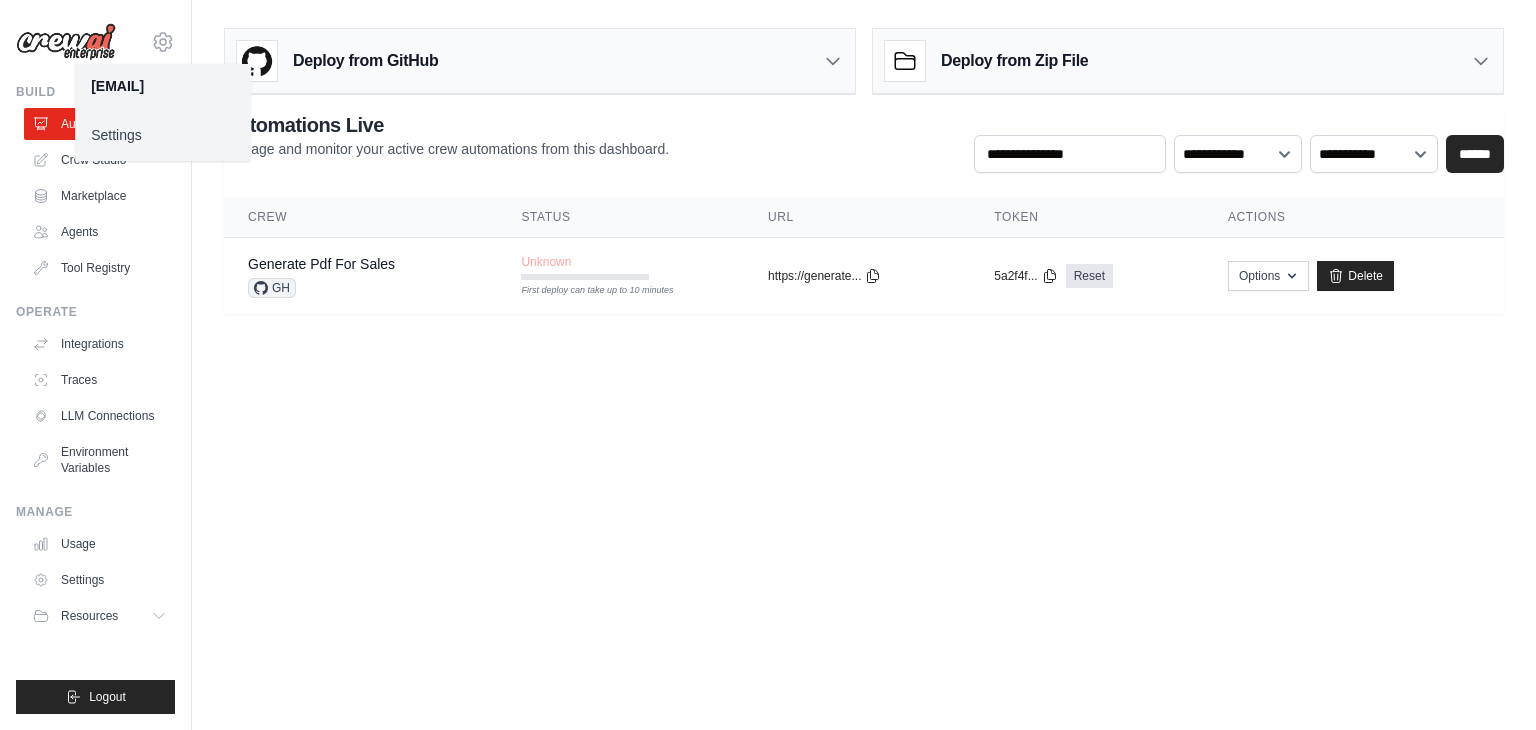 click on "Settings" at bounding box center [163, 134] 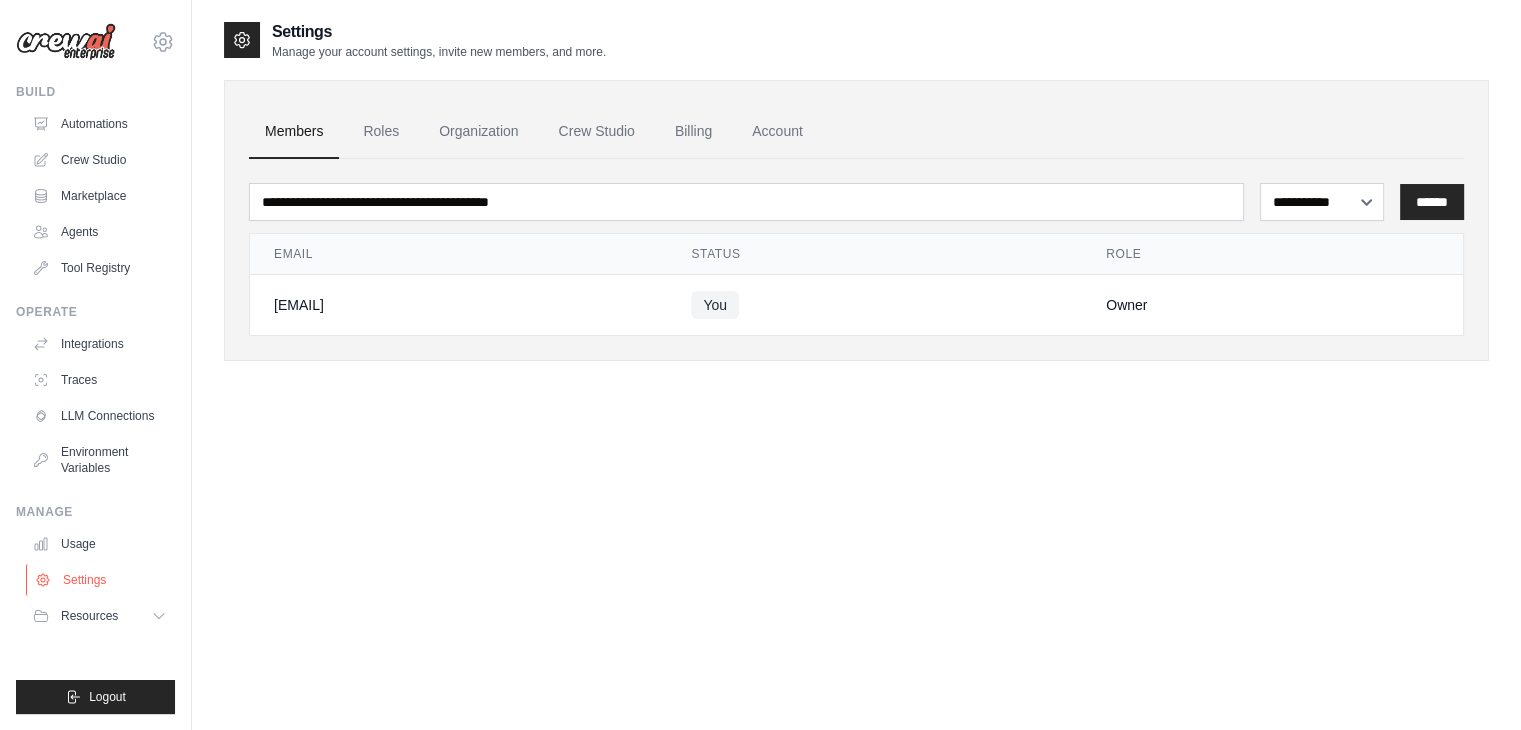 click on "Settings" at bounding box center [101, 580] 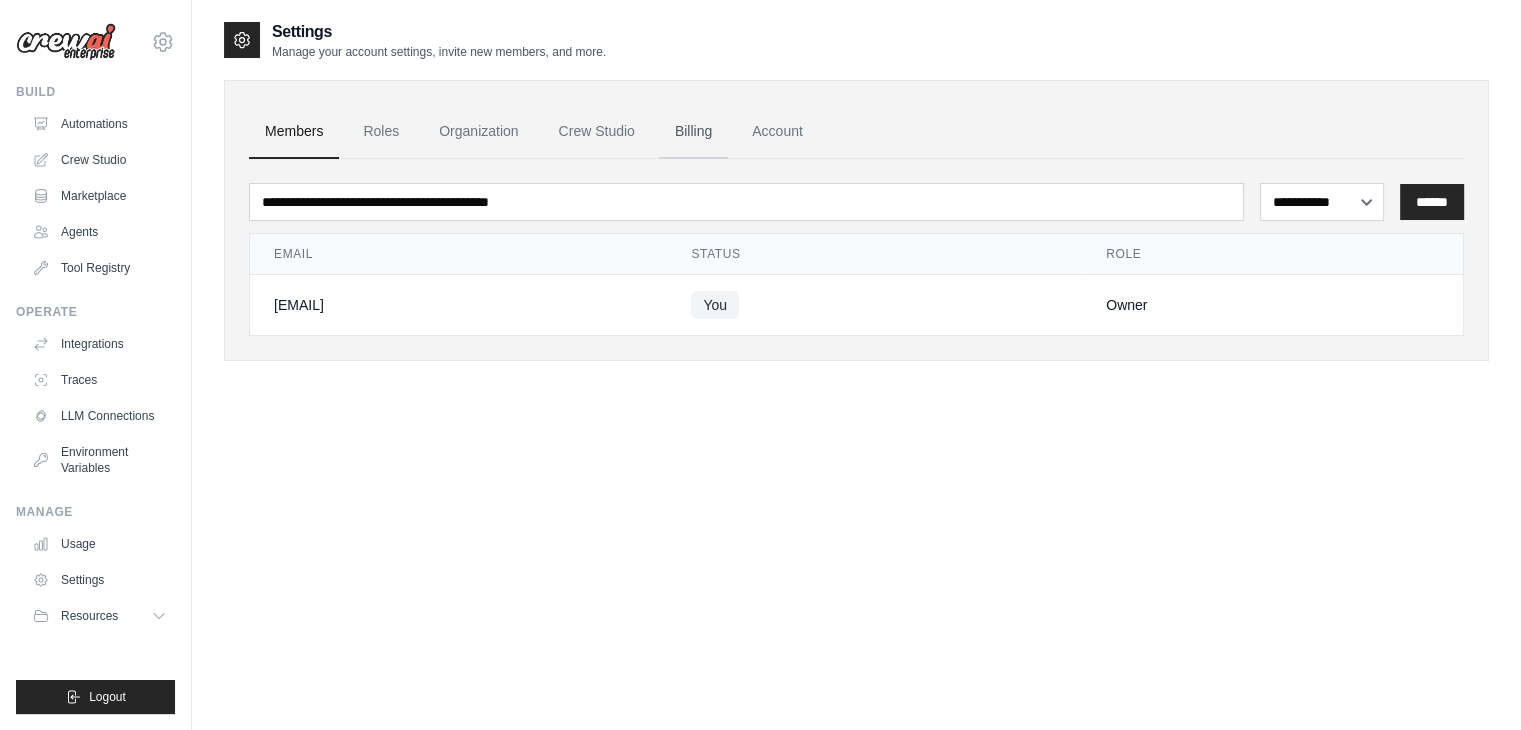 click on "Billing" at bounding box center (693, 132) 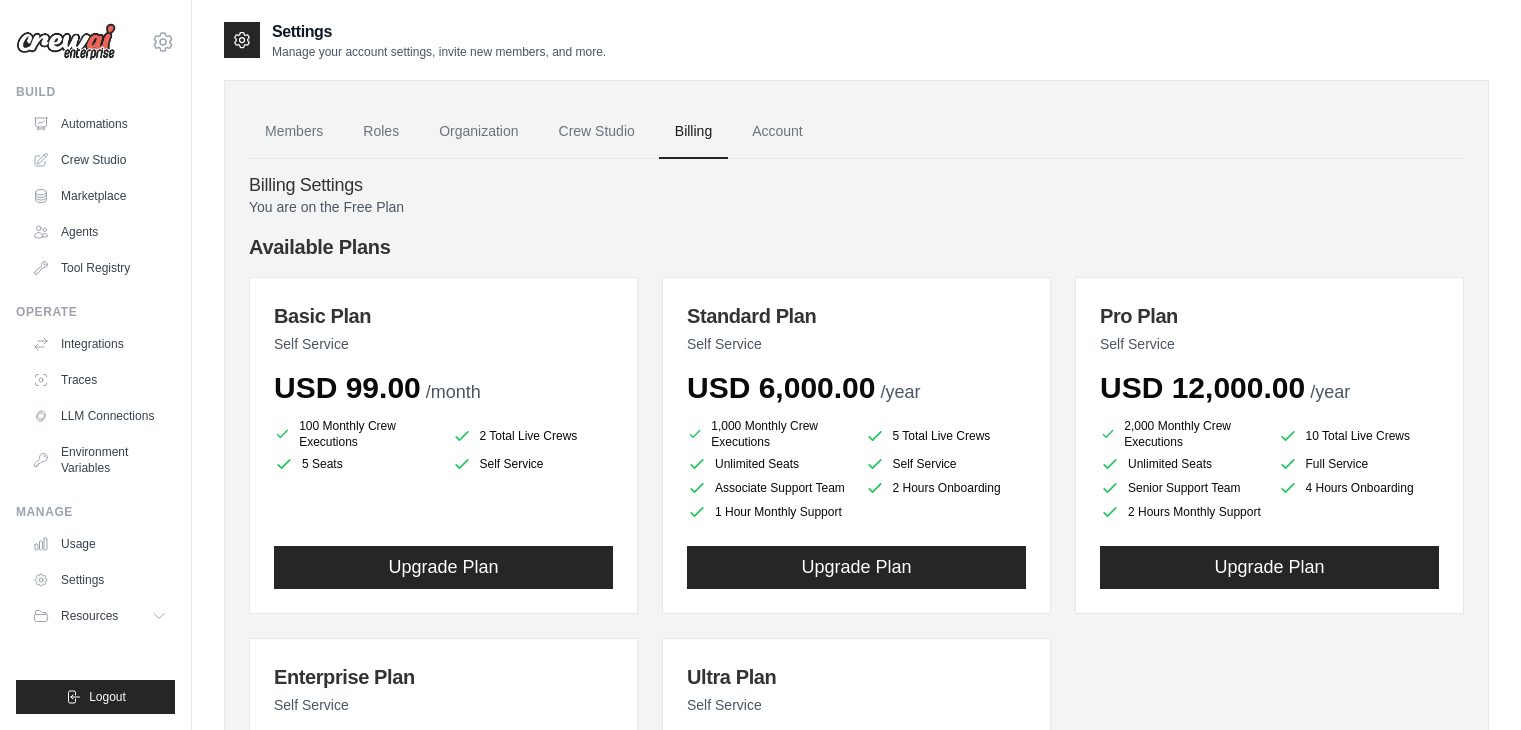 scroll, scrollTop: 0, scrollLeft: 0, axis: both 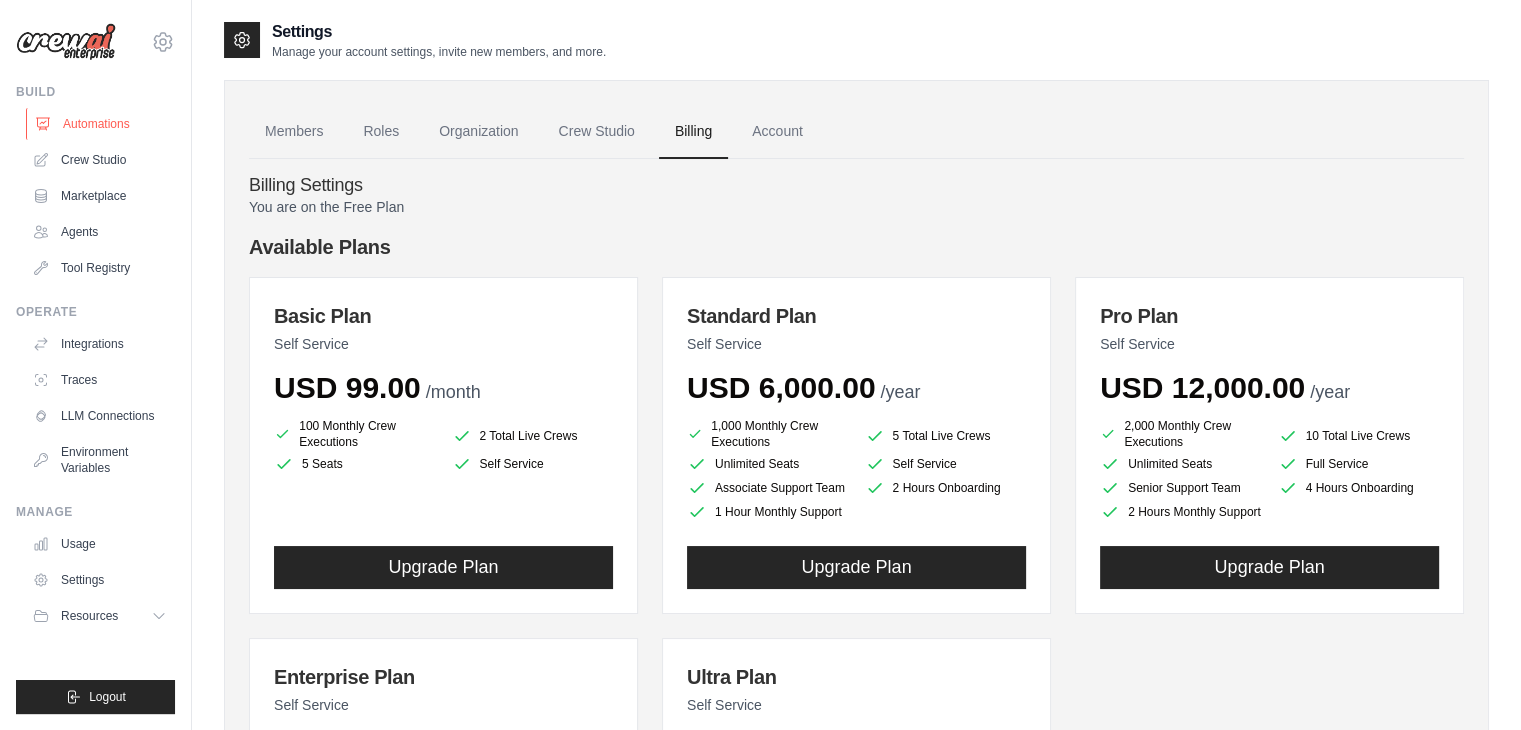 click on "Automations" at bounding box center (101, 124) 